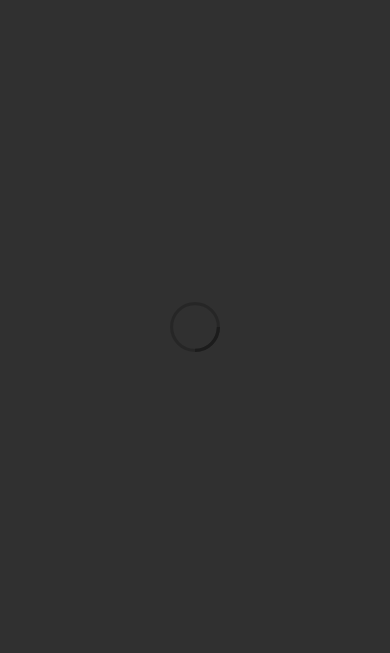 scroll, scrollTop: 0, scrollLeft: 0, axis: both 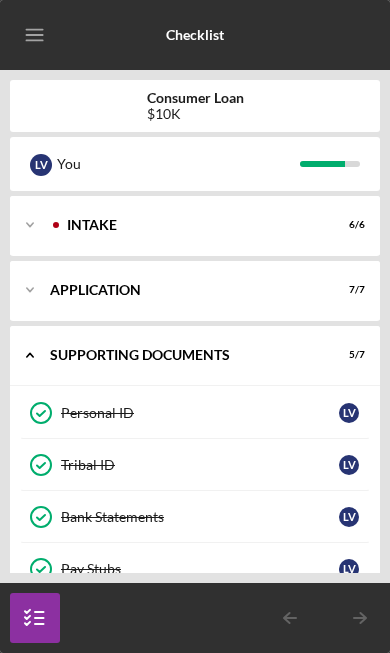 click on "Icon/Expander Intake 6 / 6" at bounding box center (195, 225) 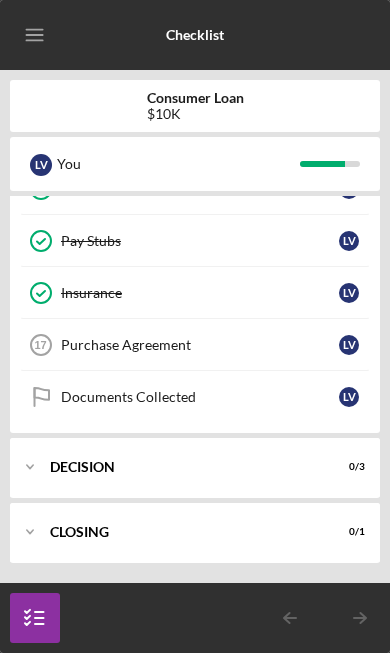 scroll, scrollTop: 651, scrollLeft: 0, axis: vertical 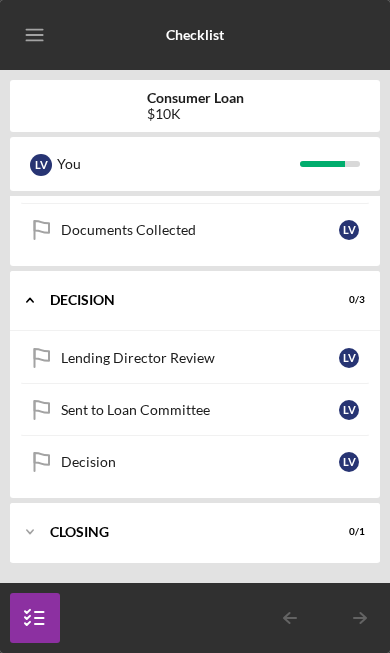 click on "Lending Director Review" at bounding box center (200, 358) 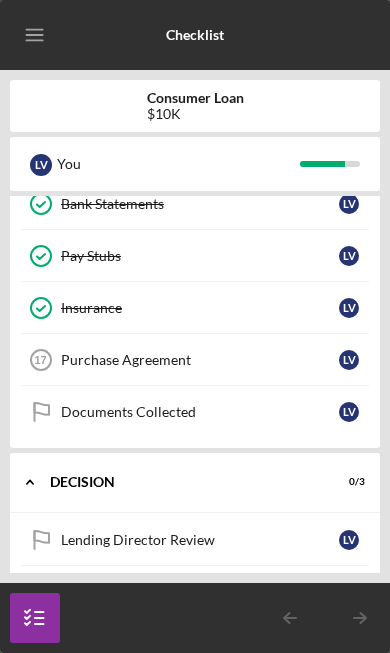 scroll, scrollTop: 617, scrollLeft: 0, axis: vertical 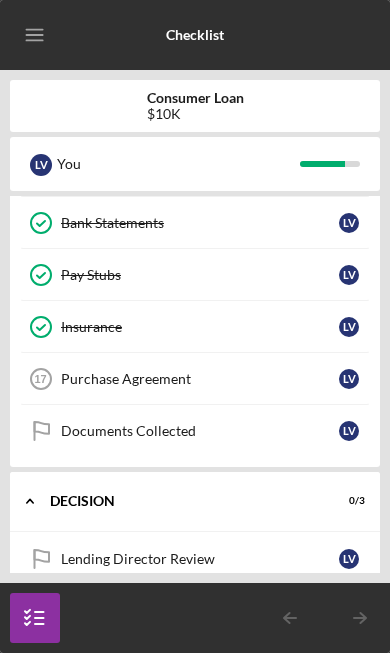 click on "Purchase Agreement" at bounding box center (200, 379) 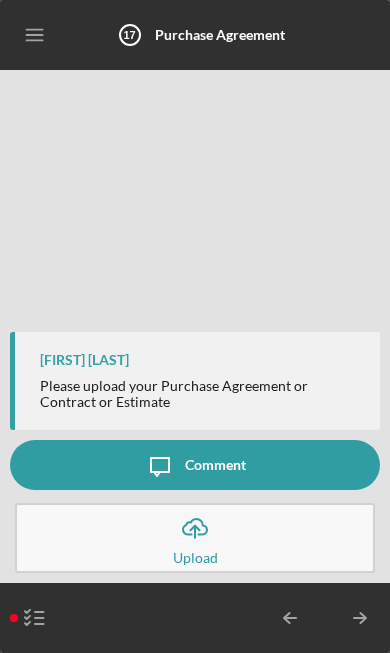 click on "[FIRST] [LAST] Please upload your Purchase Agreement or Contract or Estimate" at bounding box center (195, 381) 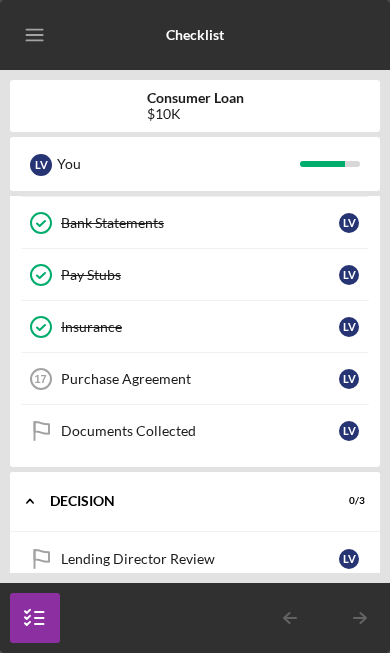 click on "Documents Collected Documents Collected [STATE]" at bounding box center [195, 431] 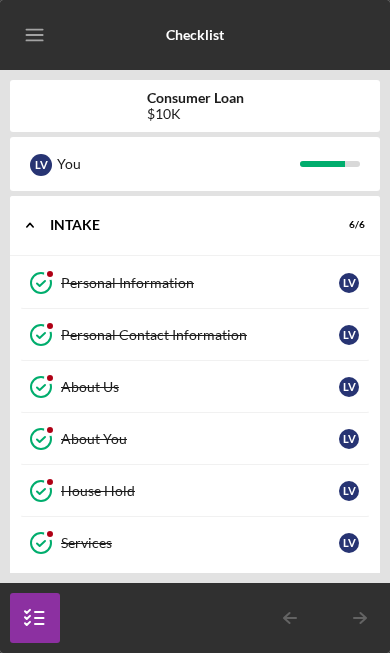 scroll, scrollTop: 0, scrollLeft: 0, axis: both 